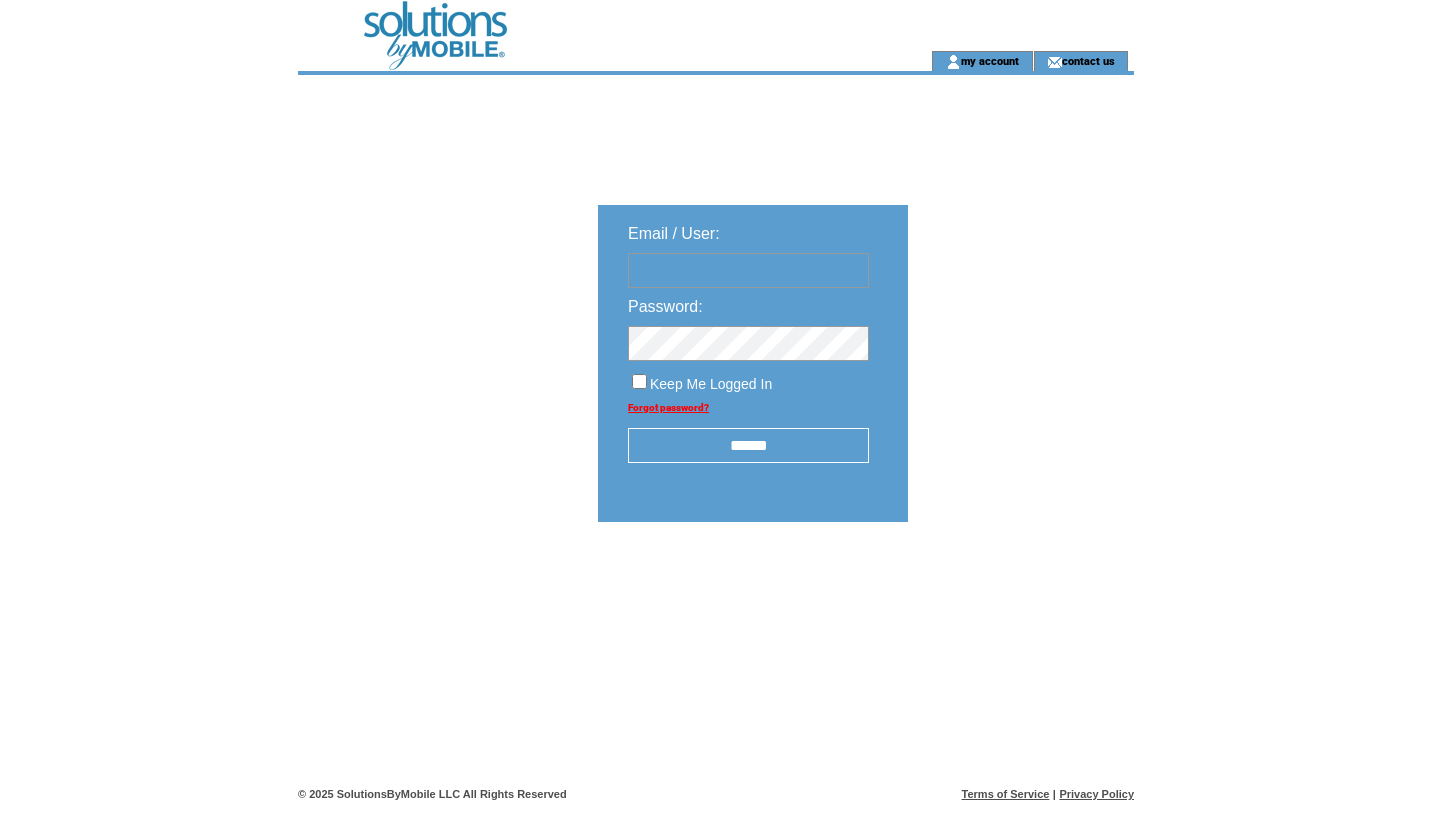 scroll, scrollTop: 0, scrollLeft: 0, axis: both 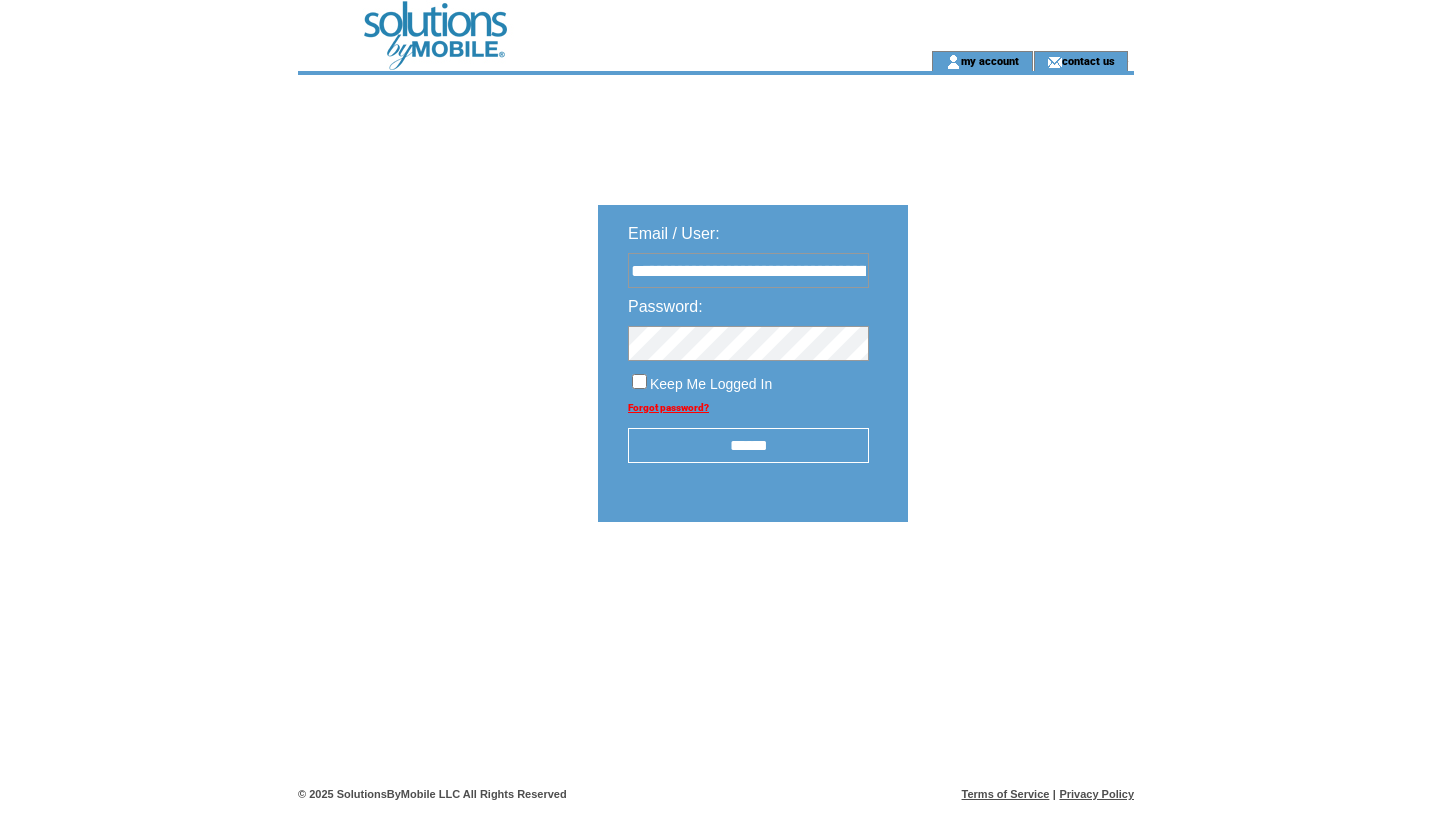 click on "******" at bounding box center (748, 445) 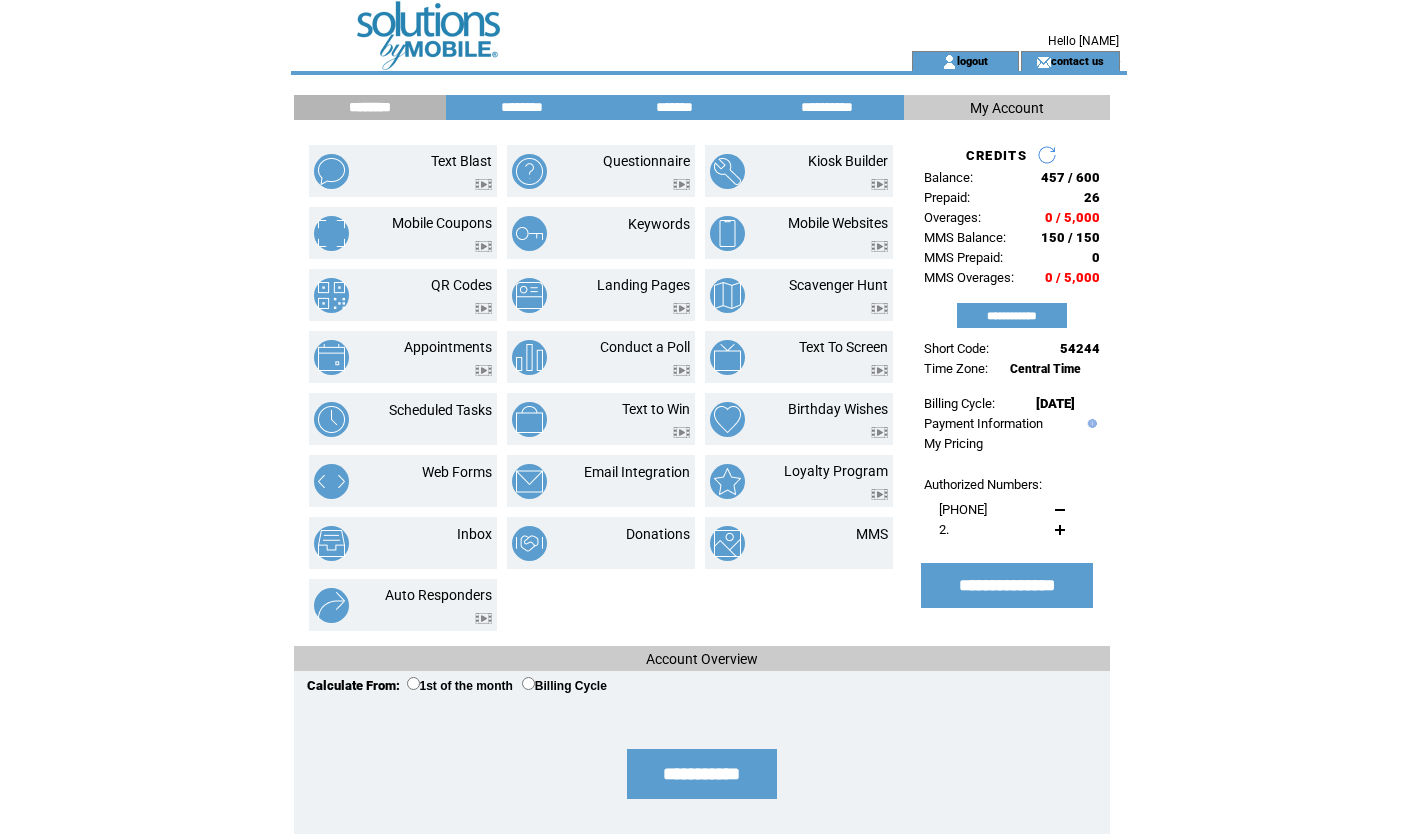 scroll, scrollTop: 0, scrollLeft: 0, axis: both 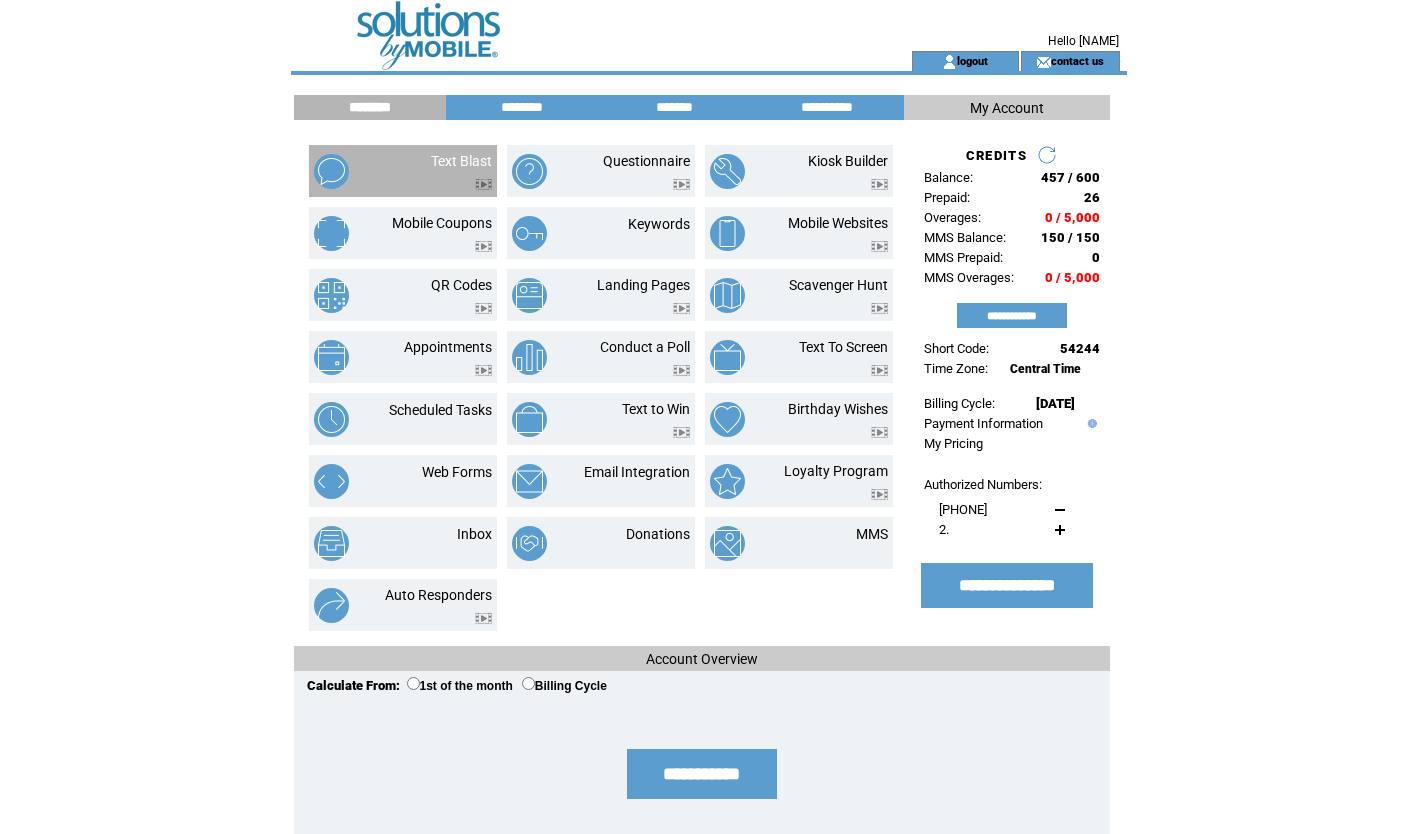 click at bounding box center [461, 179] 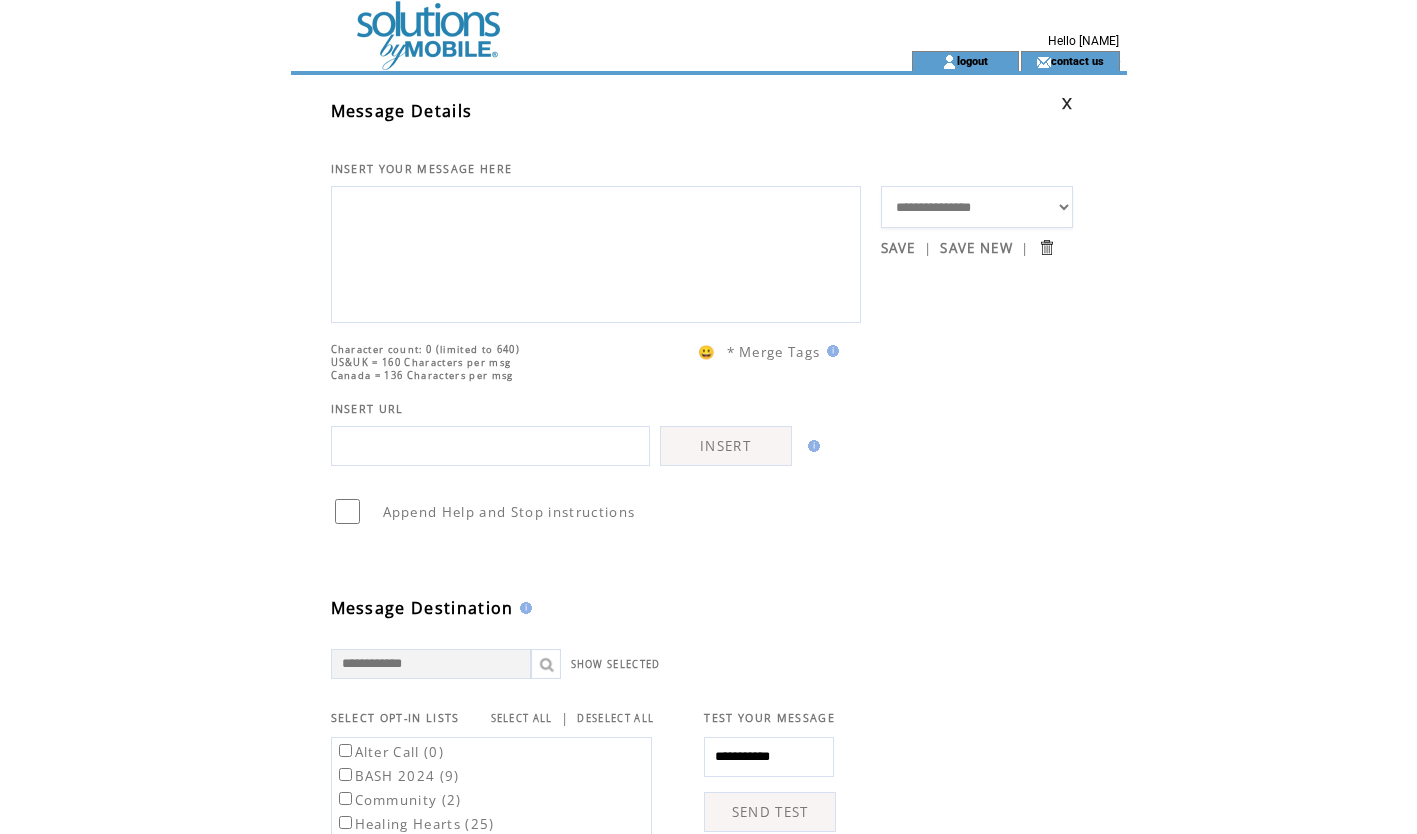 scroll, scrollTop: 0, scrollLeft: 0, axis: both 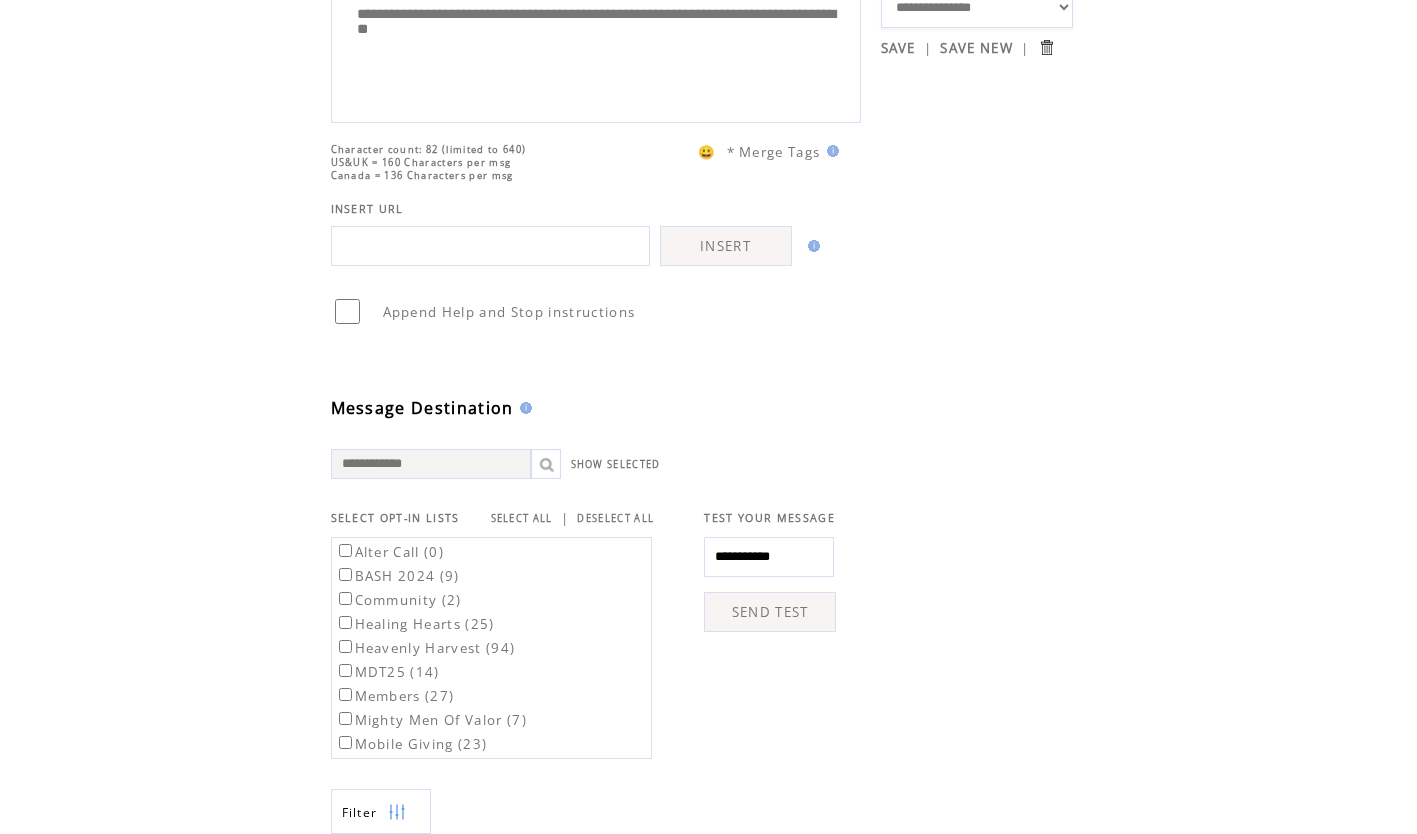 type on "**********" 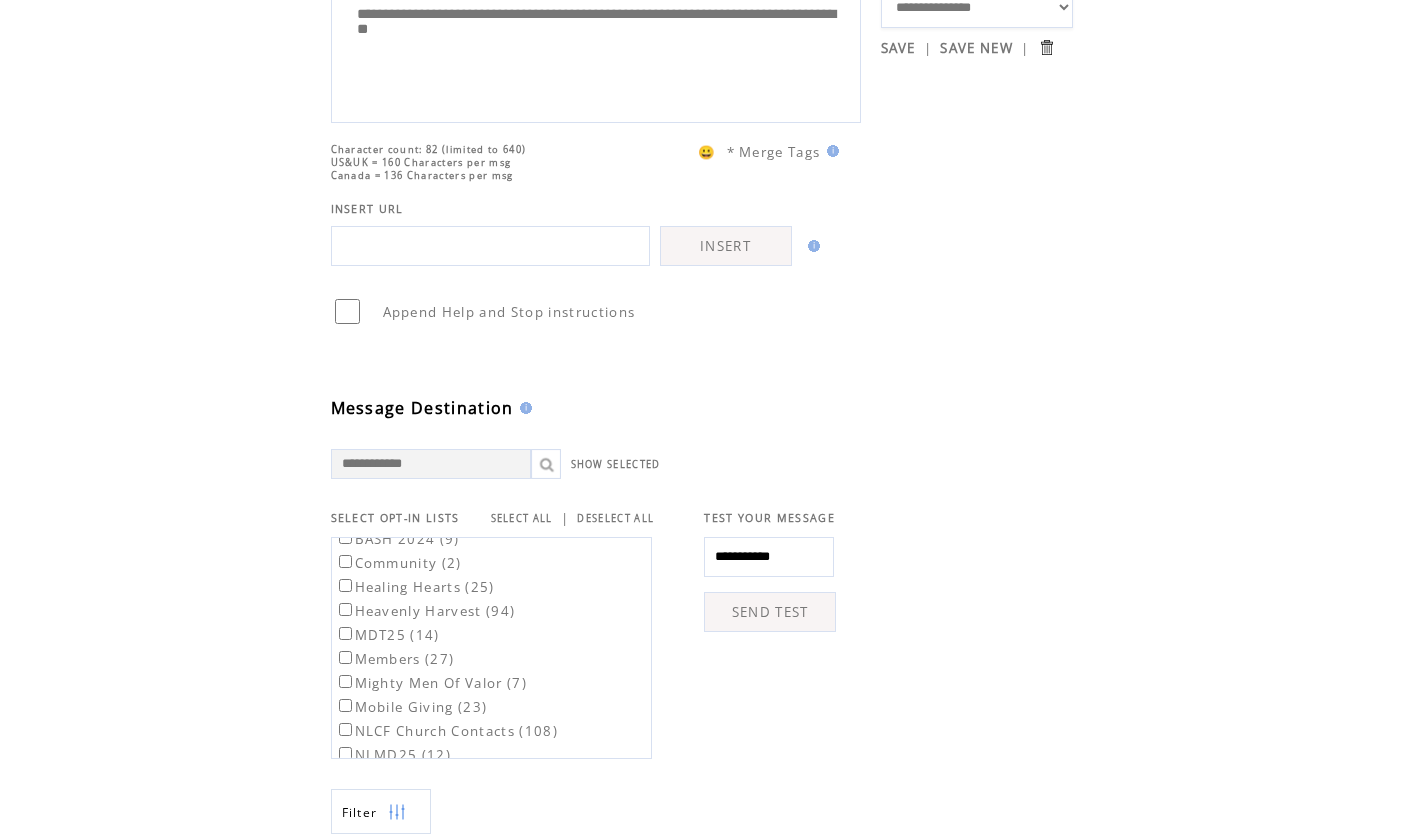scroll, scrollTop: 70, scrollLeft: 0, axis: vertical 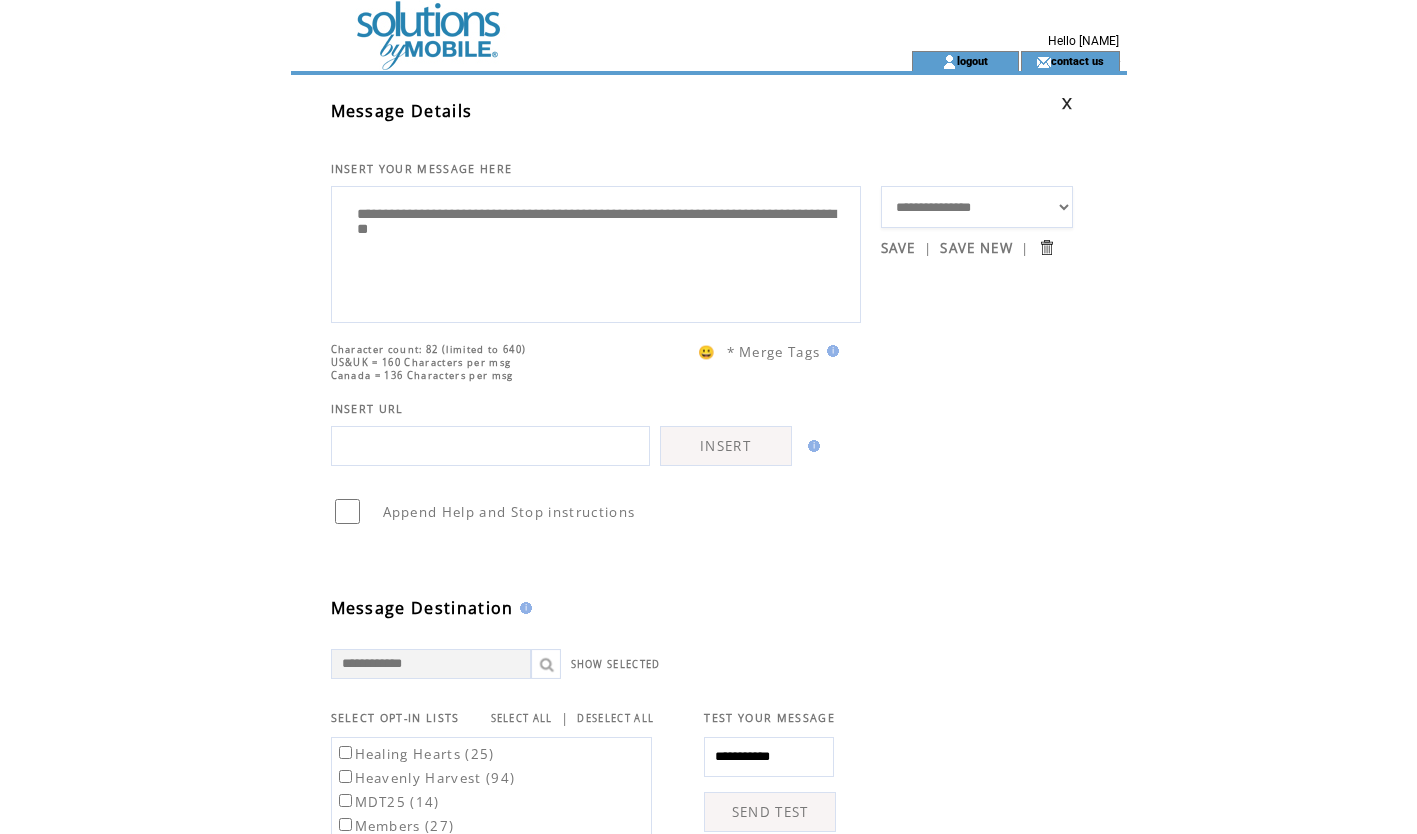 click at bounding box center (490, 446) 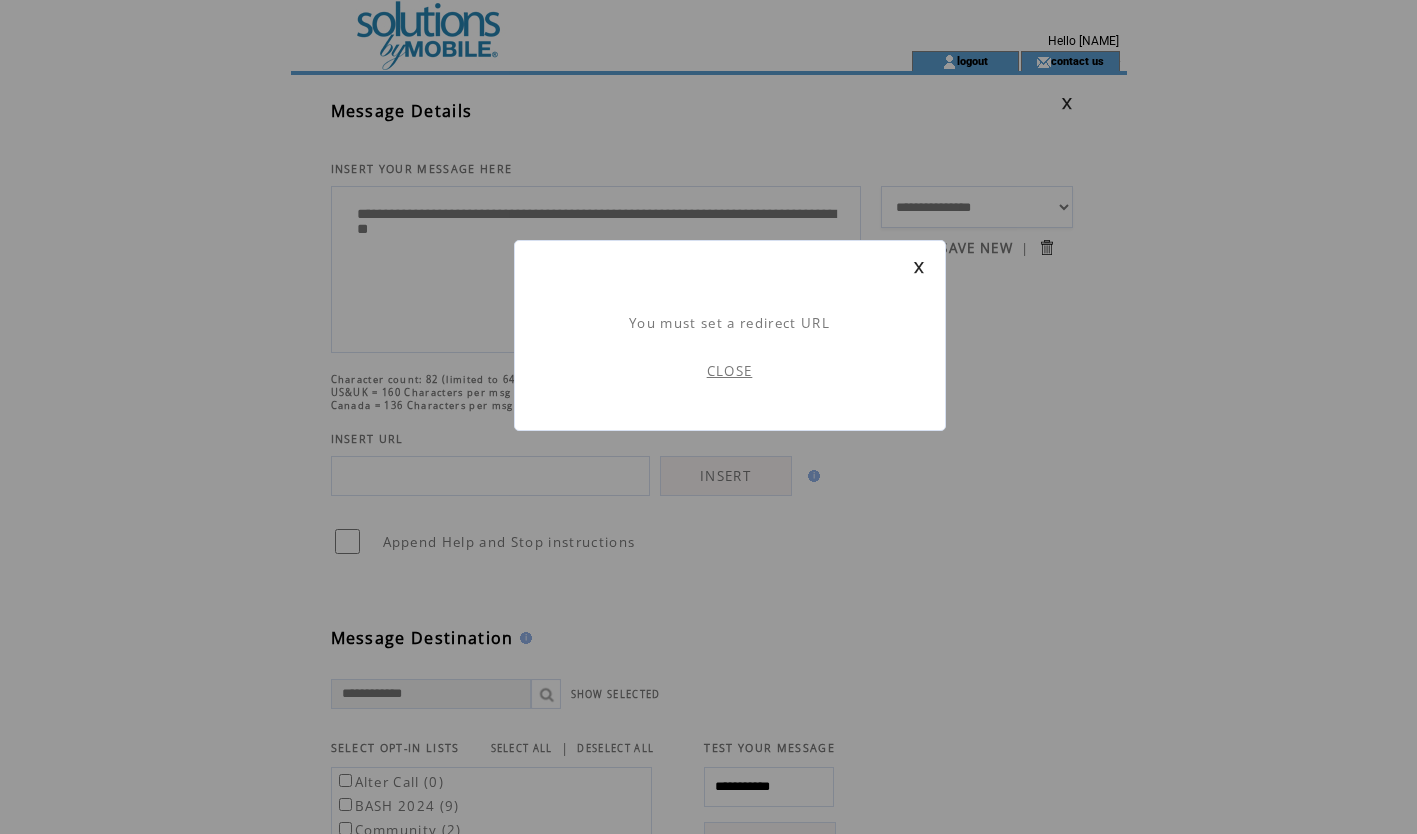 scroll, scrollTop: 1, scrollLeft: 0, axis: vertical 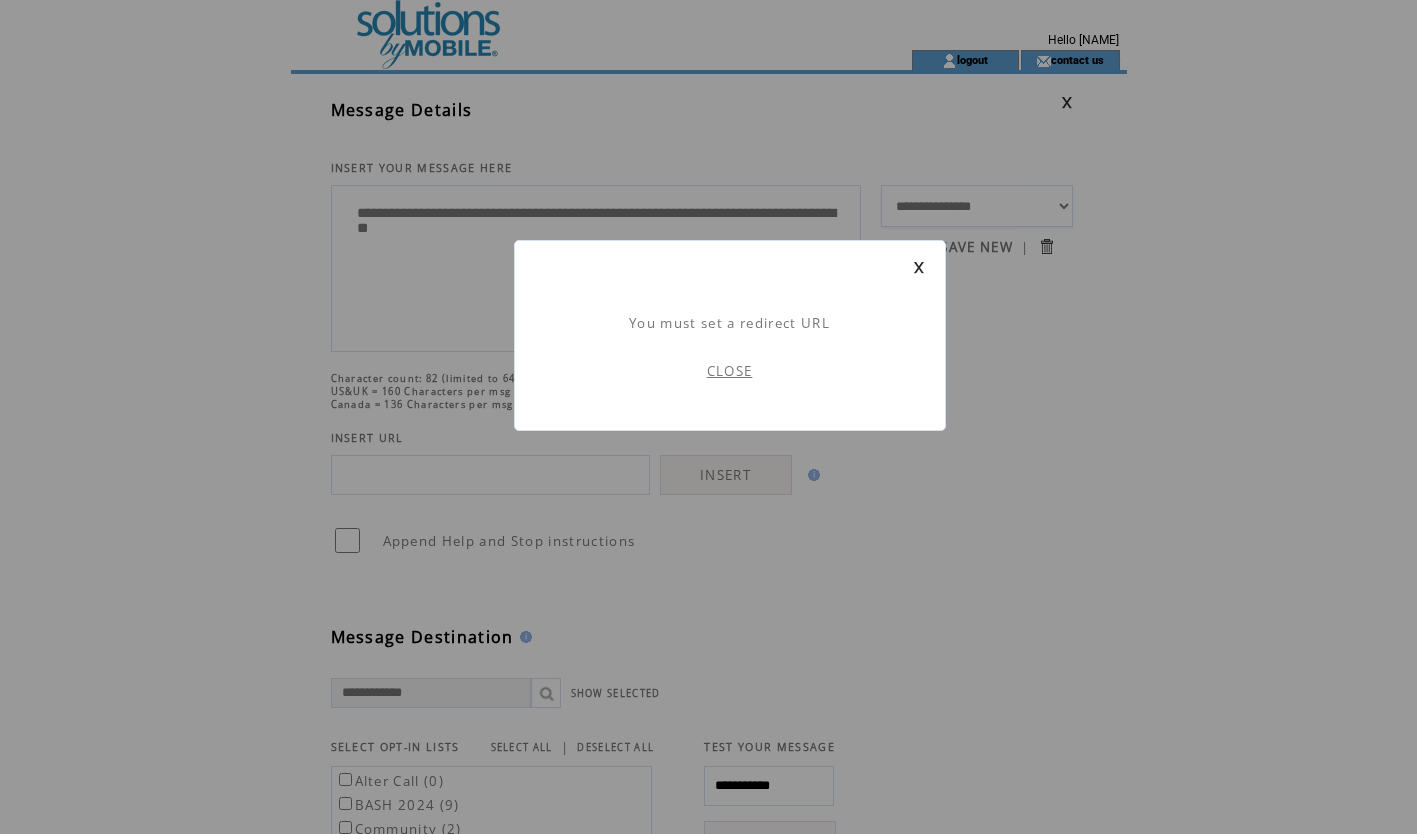 click on "You must set a redirect URL
CLOSE" at bounding box center (730, 335) 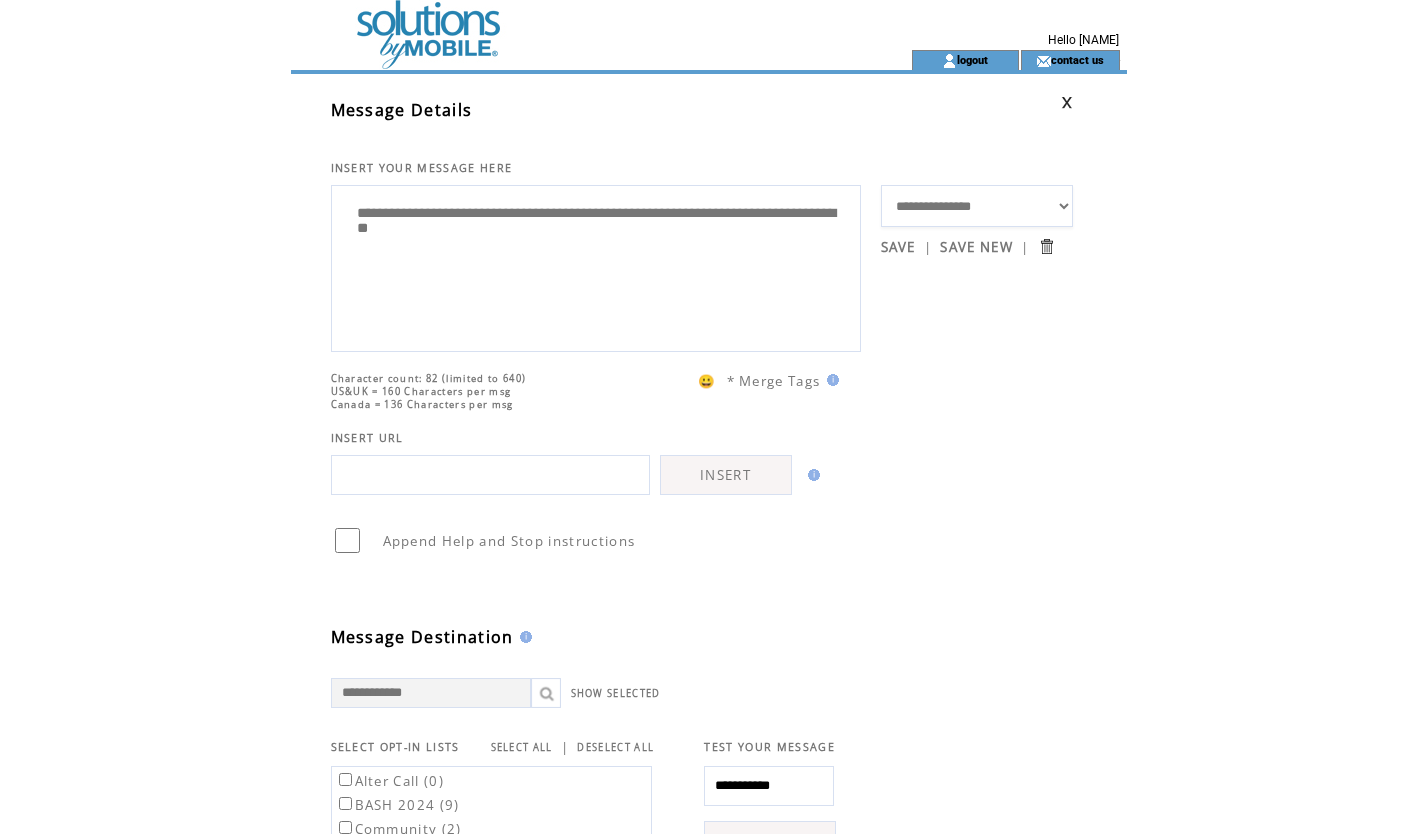 scroll, scrollTop: 0, scrollLeft: 0, axis: both 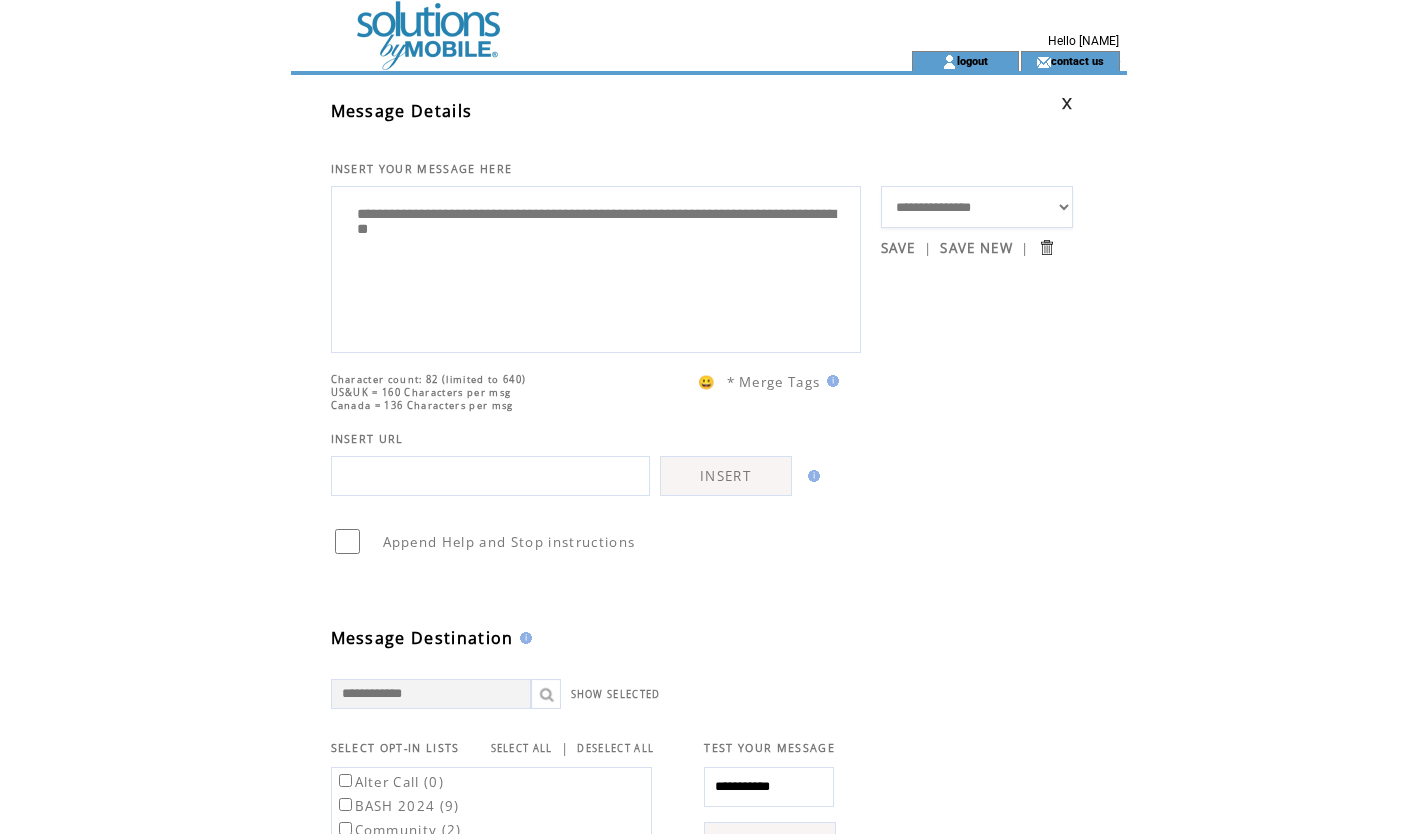 click at bounding box center (490, 476) 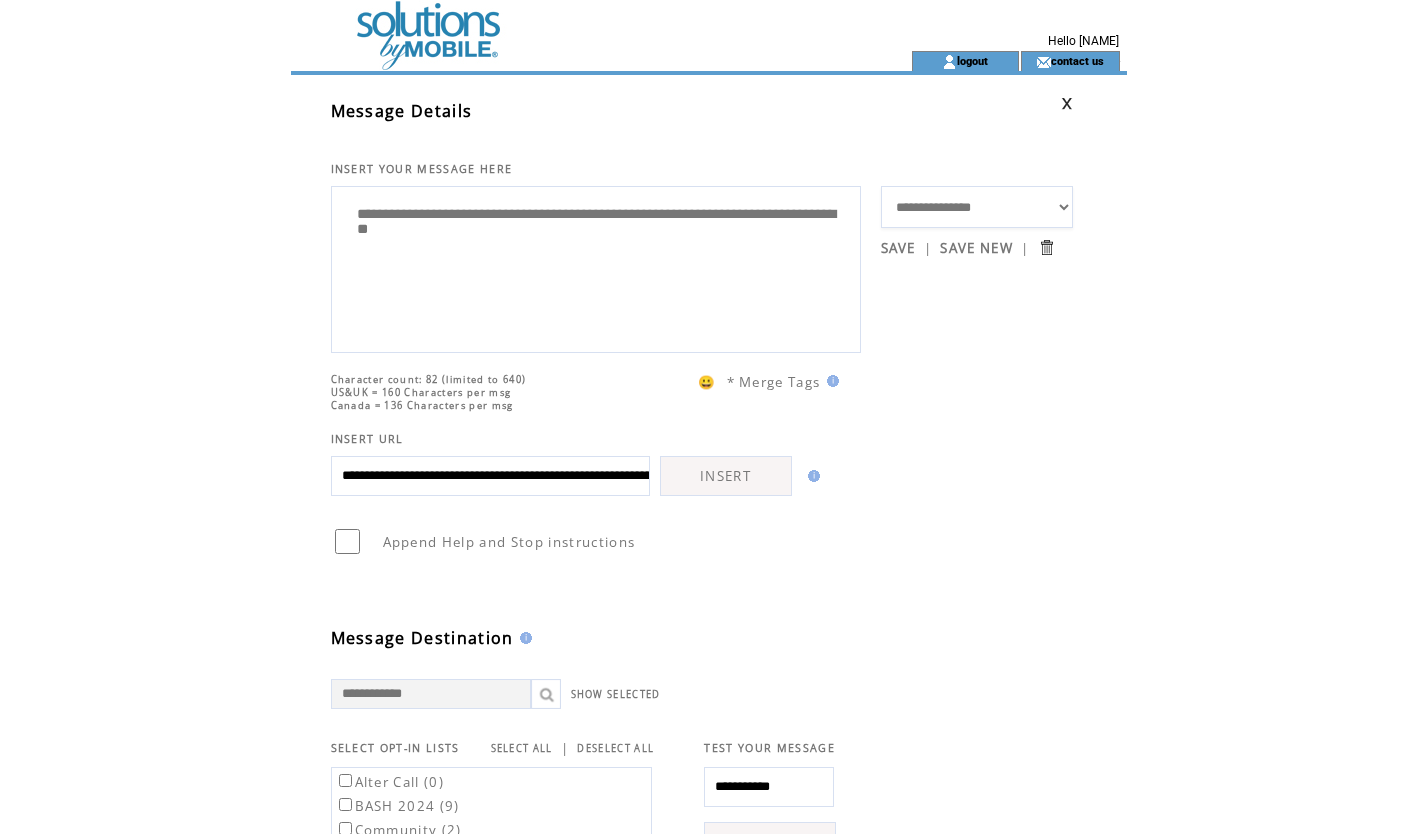 scroll, scrollTop: 0, scrollLeft: 218, axis: horizontal 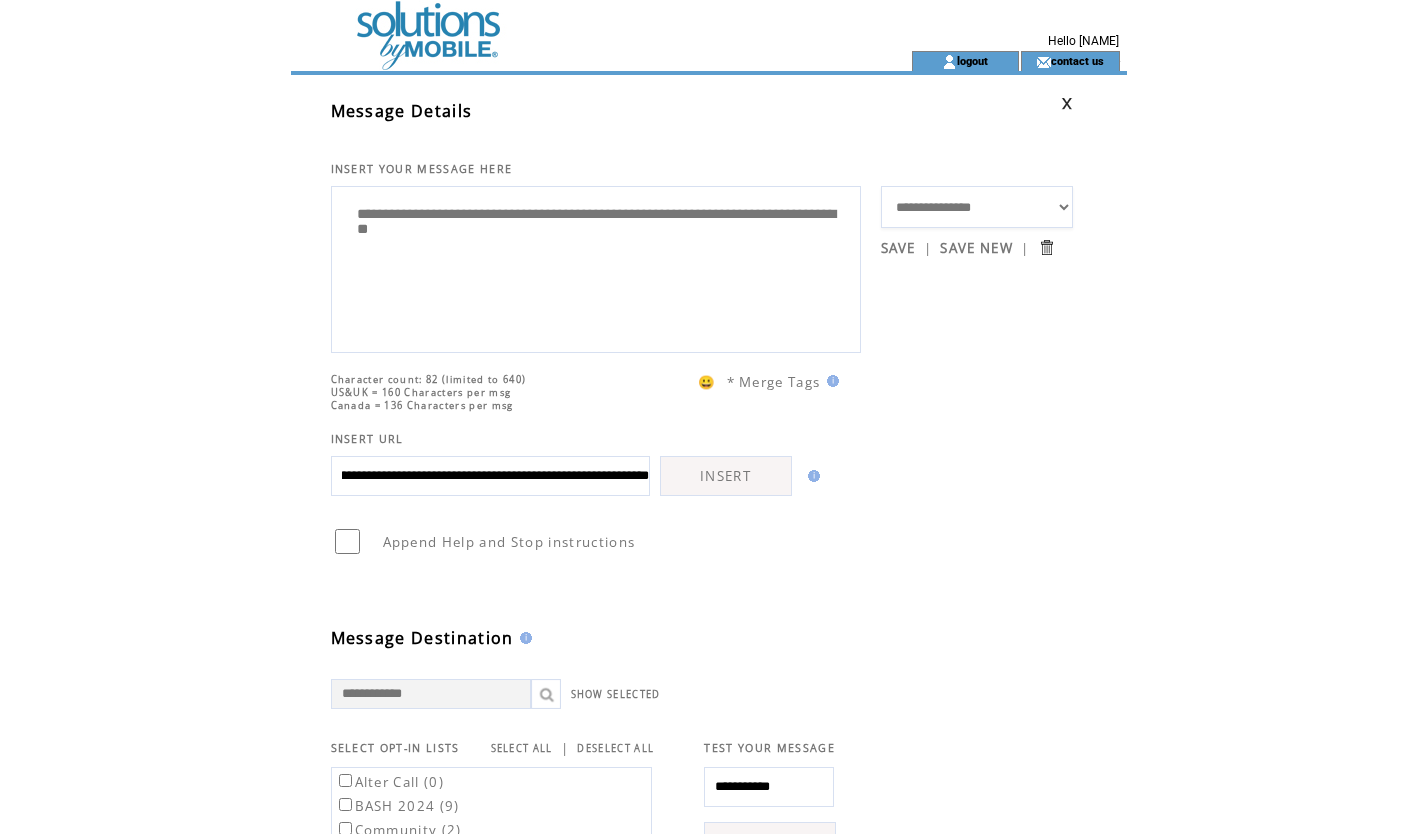 type on "**********" 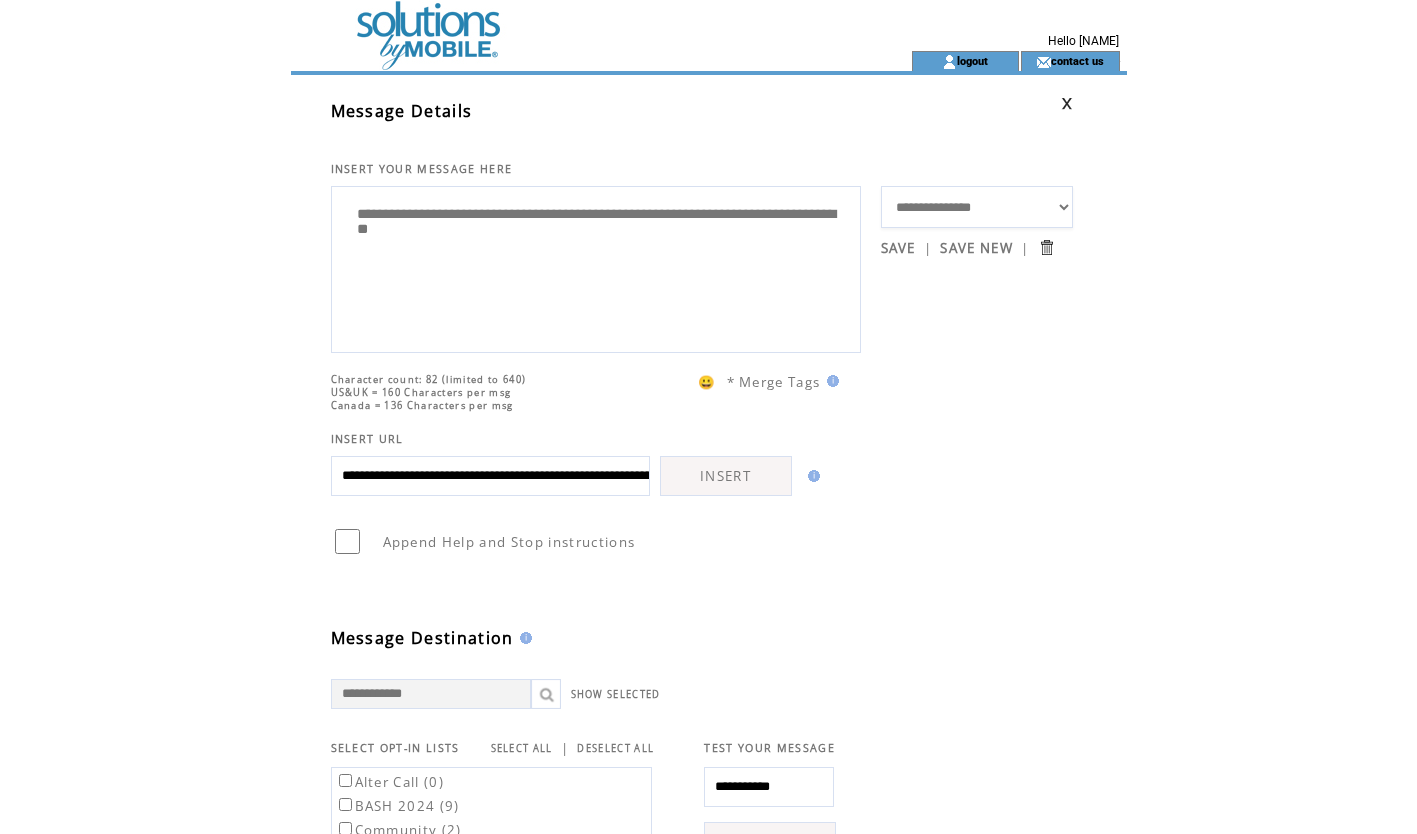 click on "INSERT" at bounding box center (726, 476) 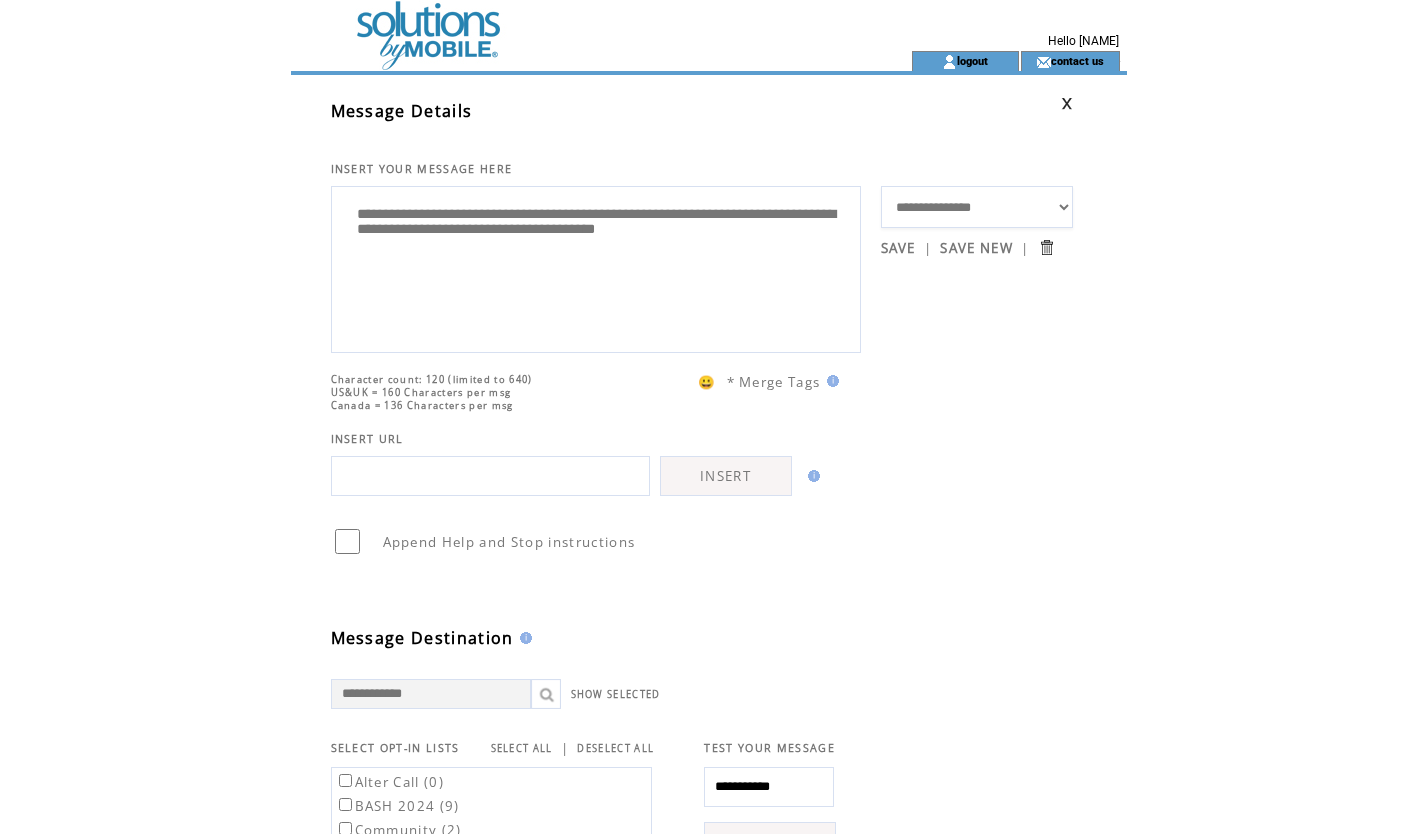 scroll, scrollTop: 0, scrollLeft: 0, axis: both 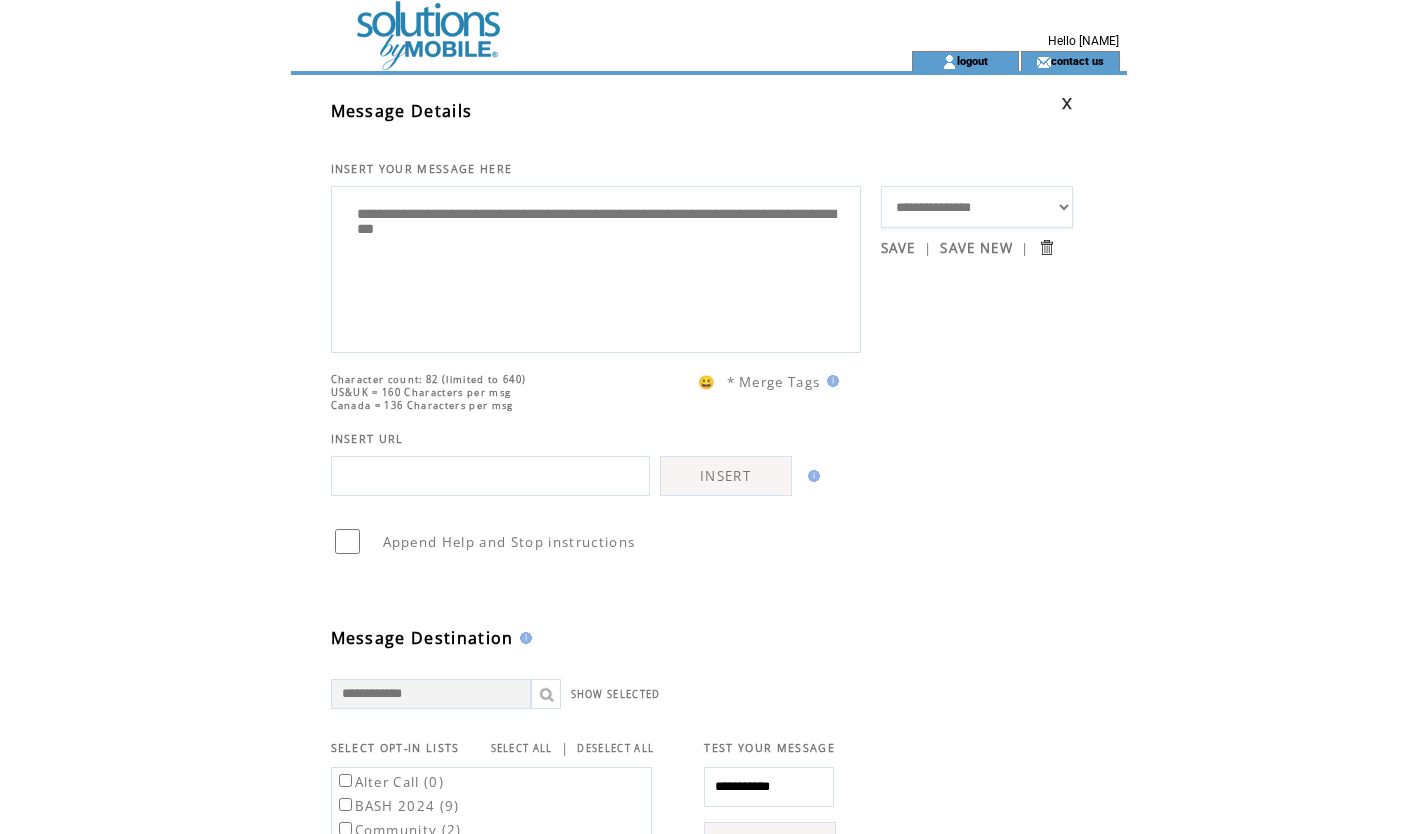 type on "**********" 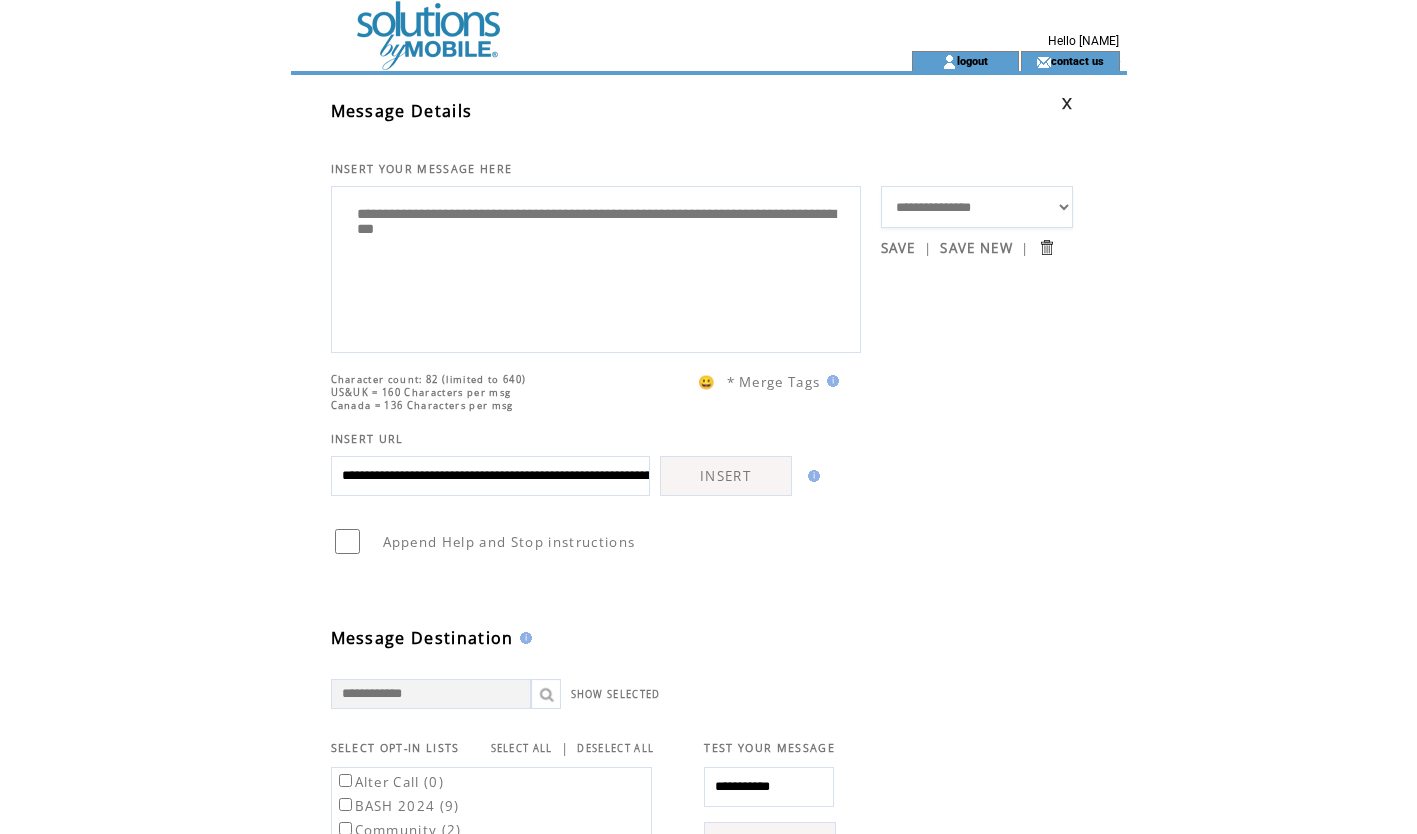 scroll, scrollTop: 0, scrollLeft: 218, axis: horizontal 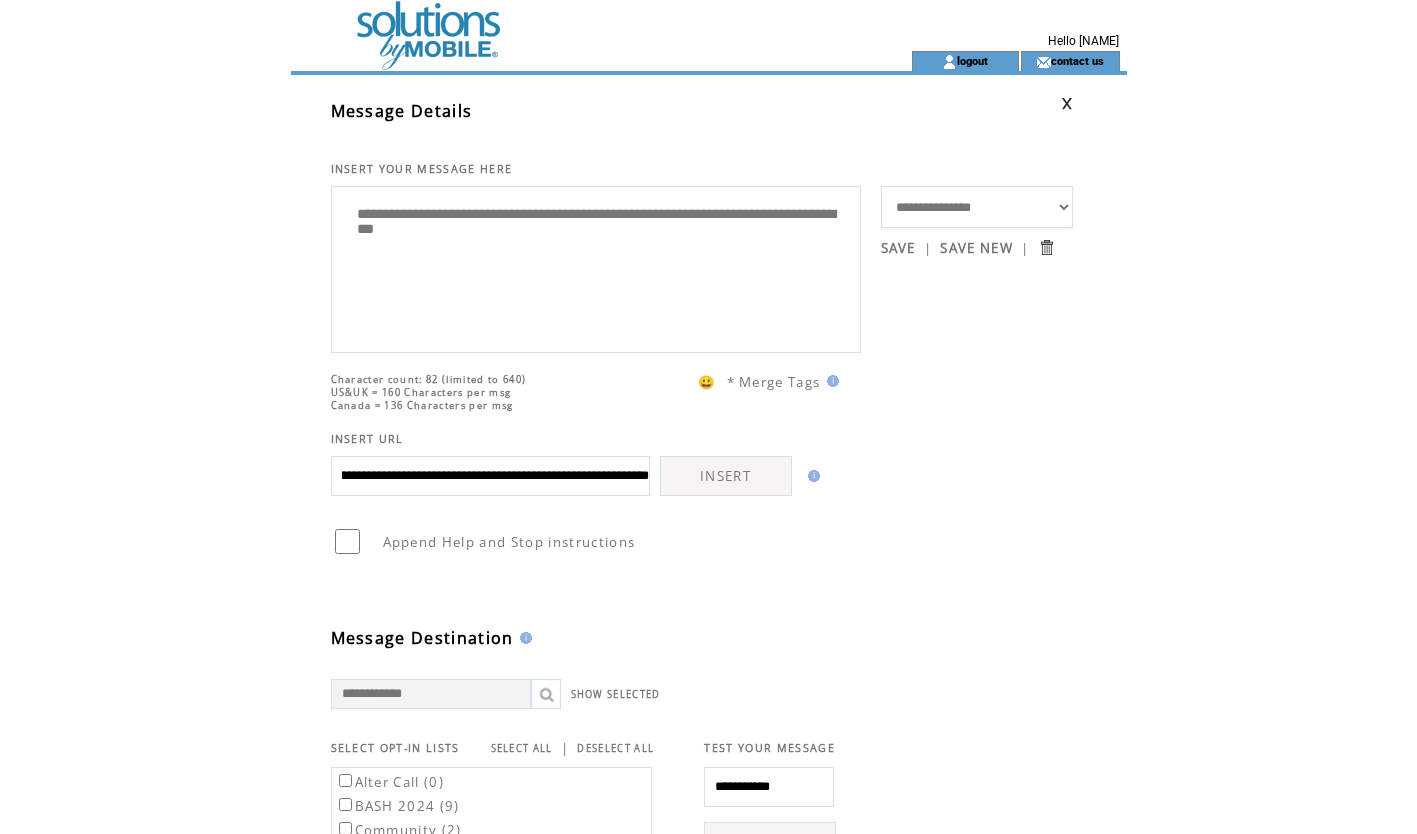 type on "**********" 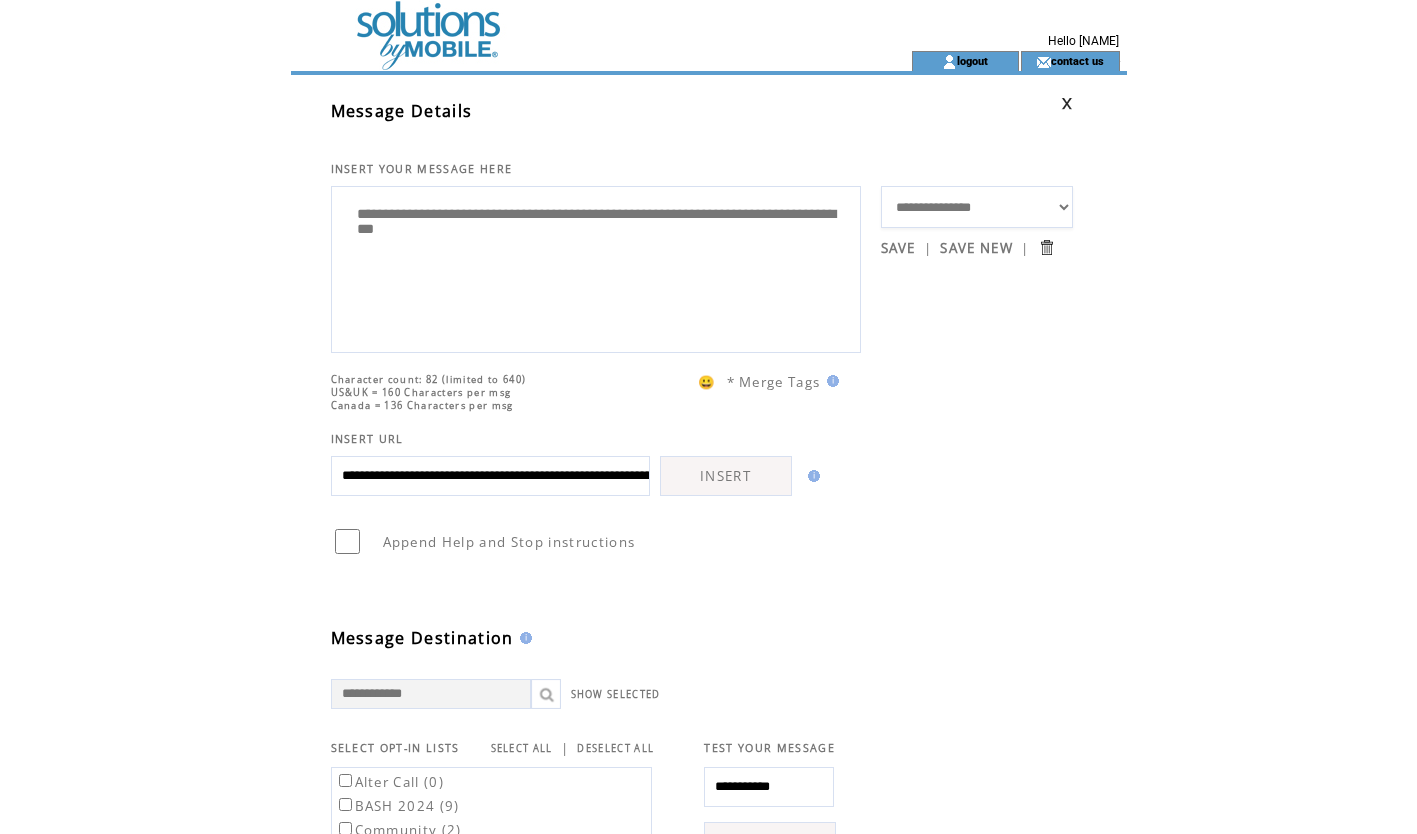 click on "INSERT" at bounding box center (726, 476) 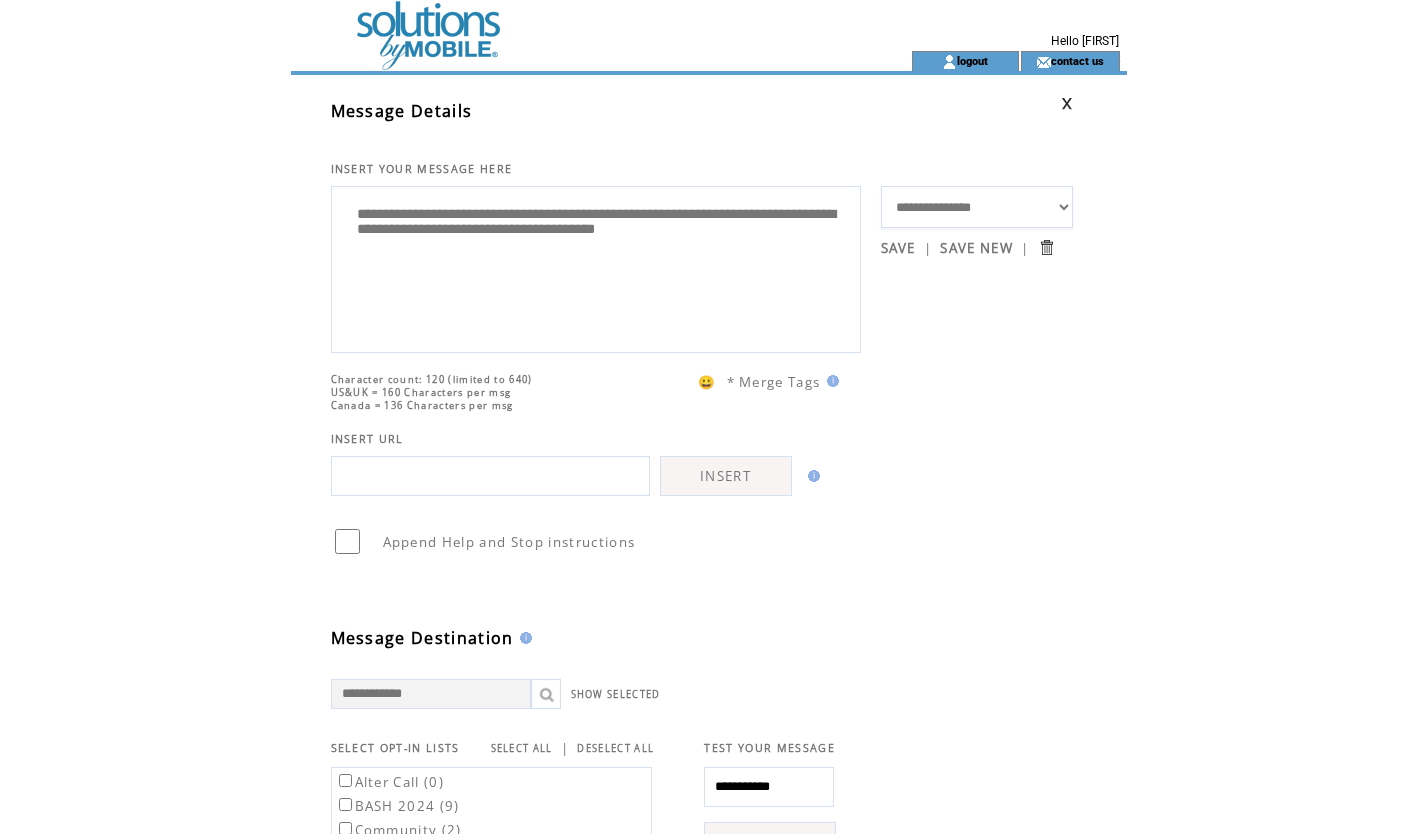 scroll, scrollTop: 0, scrollLeft: 0, axis: both 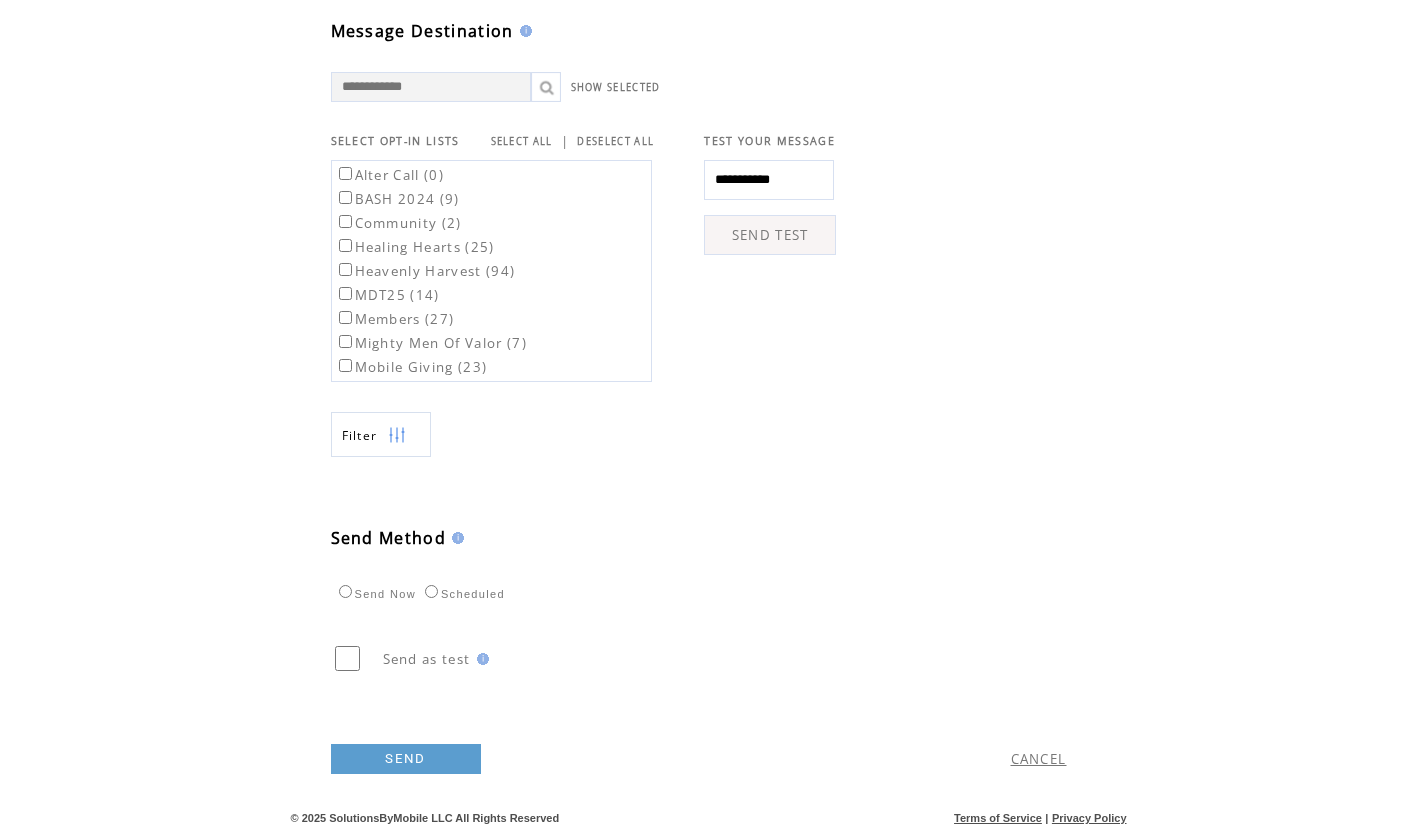 type on "**********" 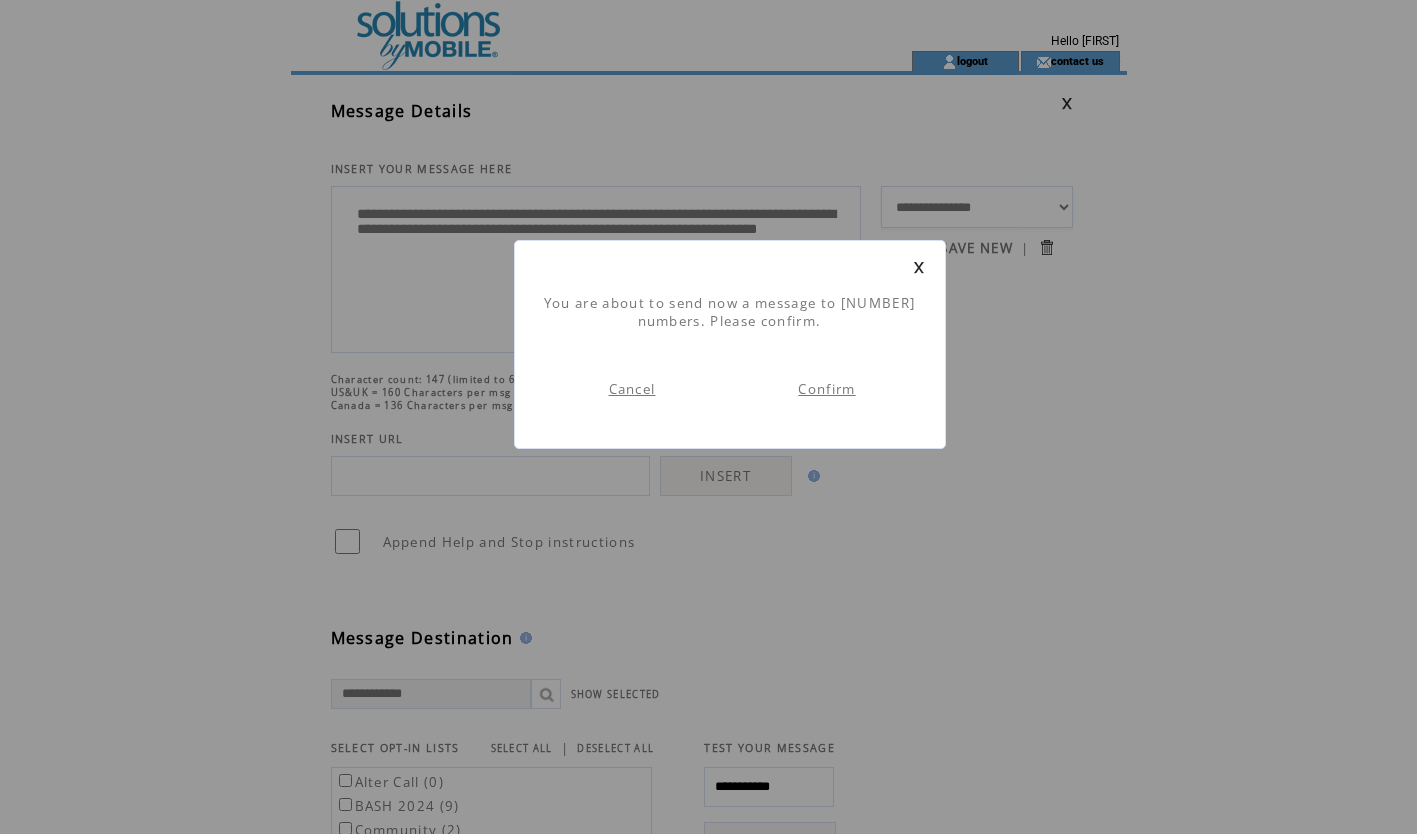 scroll, scrollTop: 1, scrollLeft: 0, axis: vertical 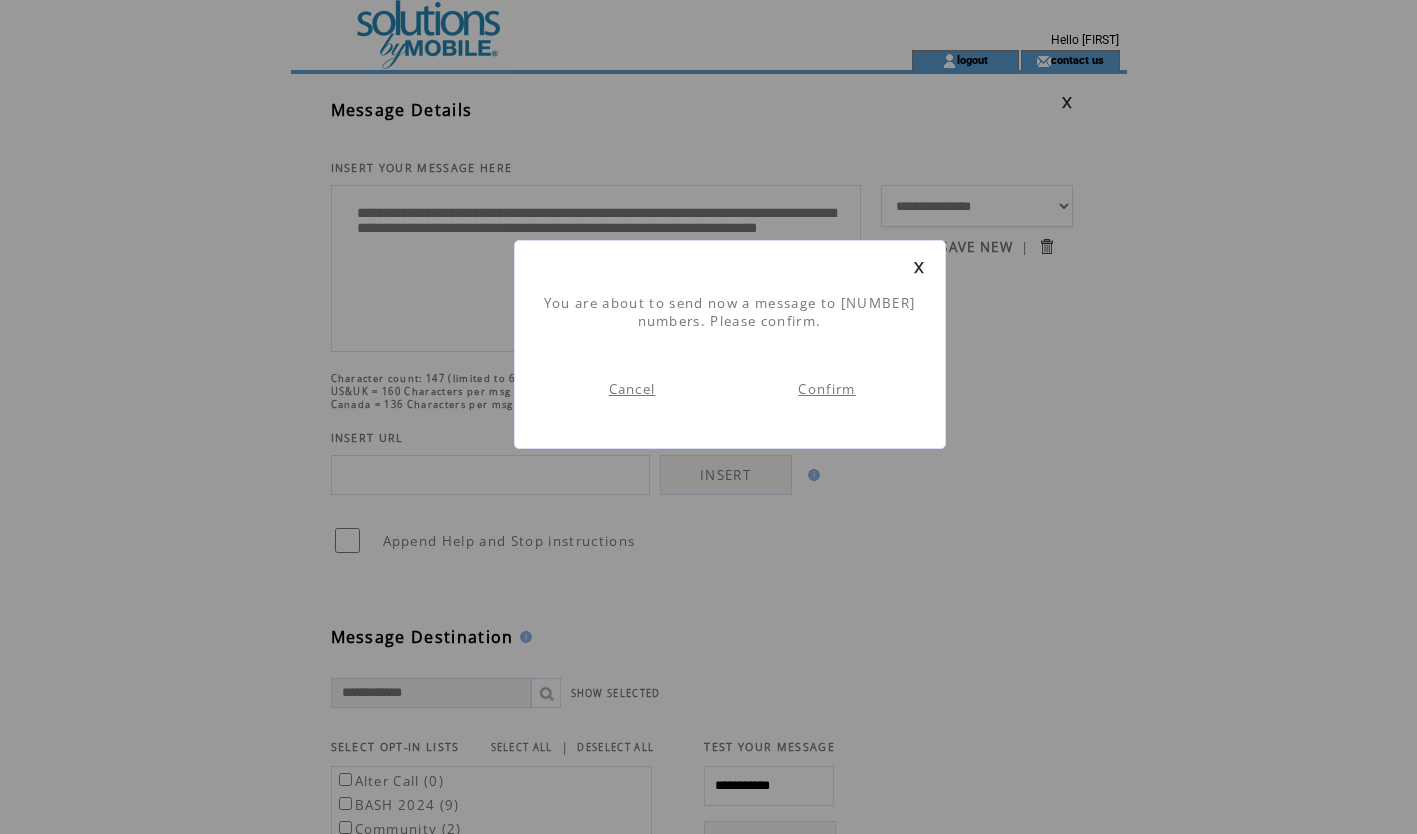 click on "Confirm" at bounding box center [826, 389] 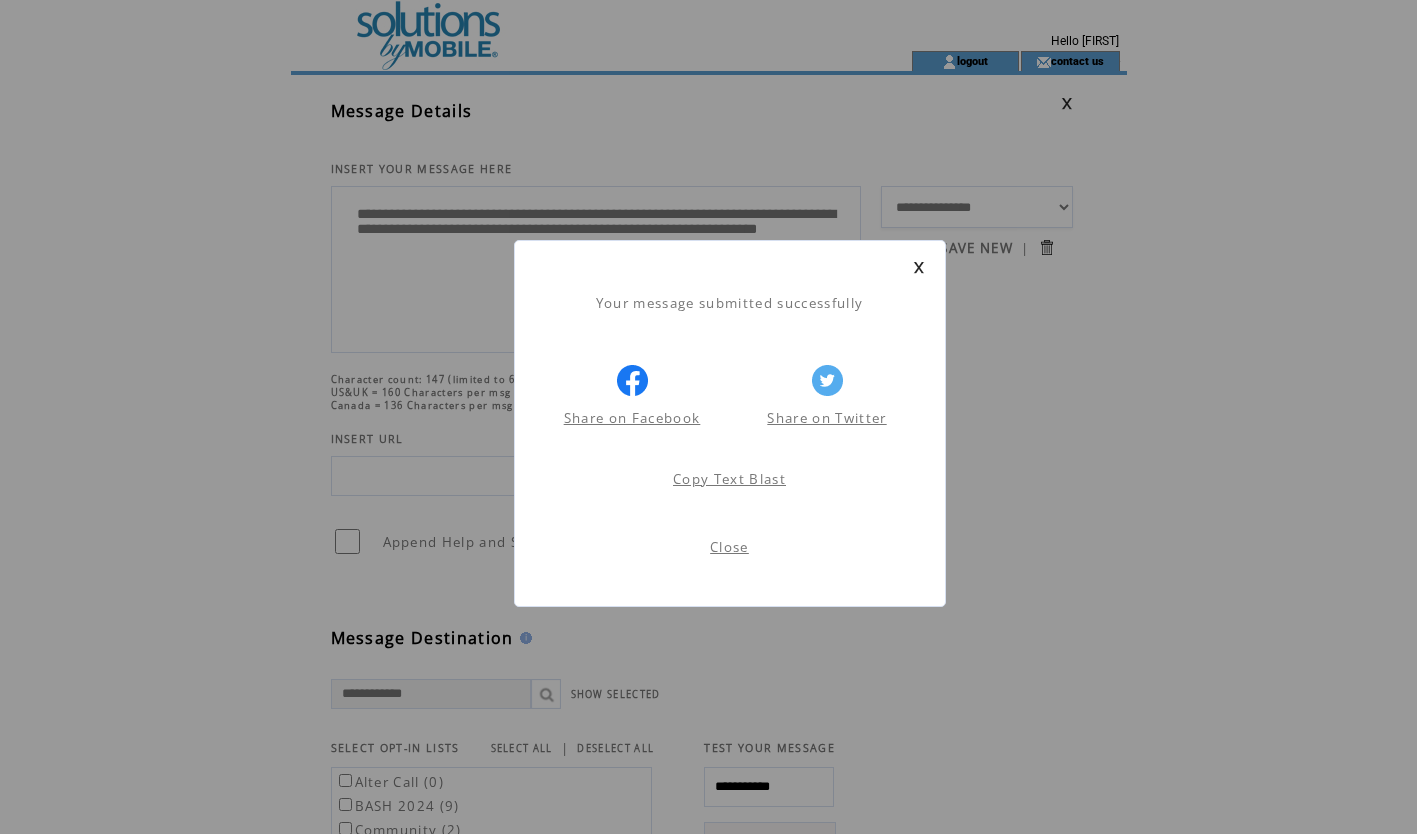 scroll, scrollTop: 1, scrollLeft: 0, axis: vertical 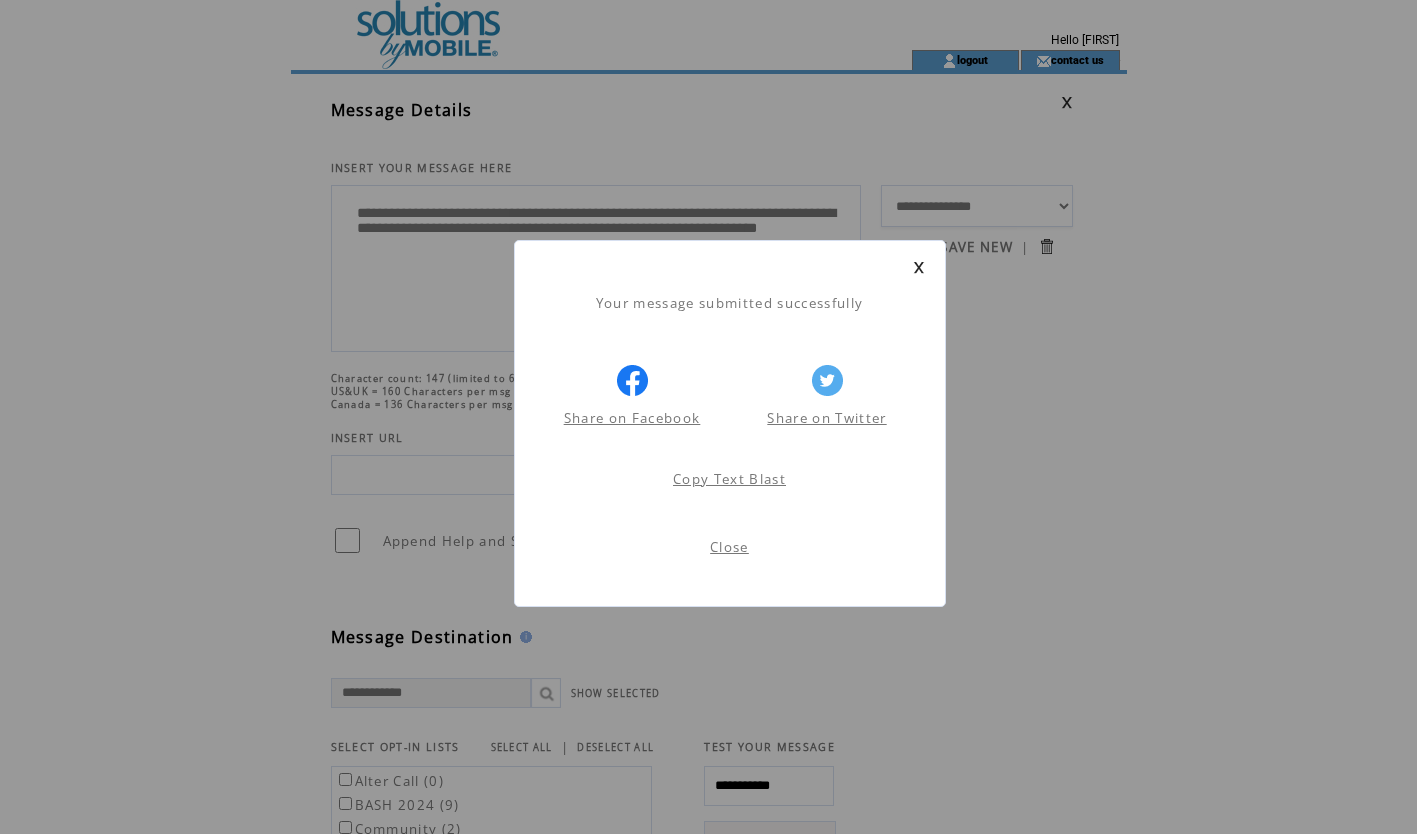 click on "Share on Facebook" at bounding box center [632, 418] 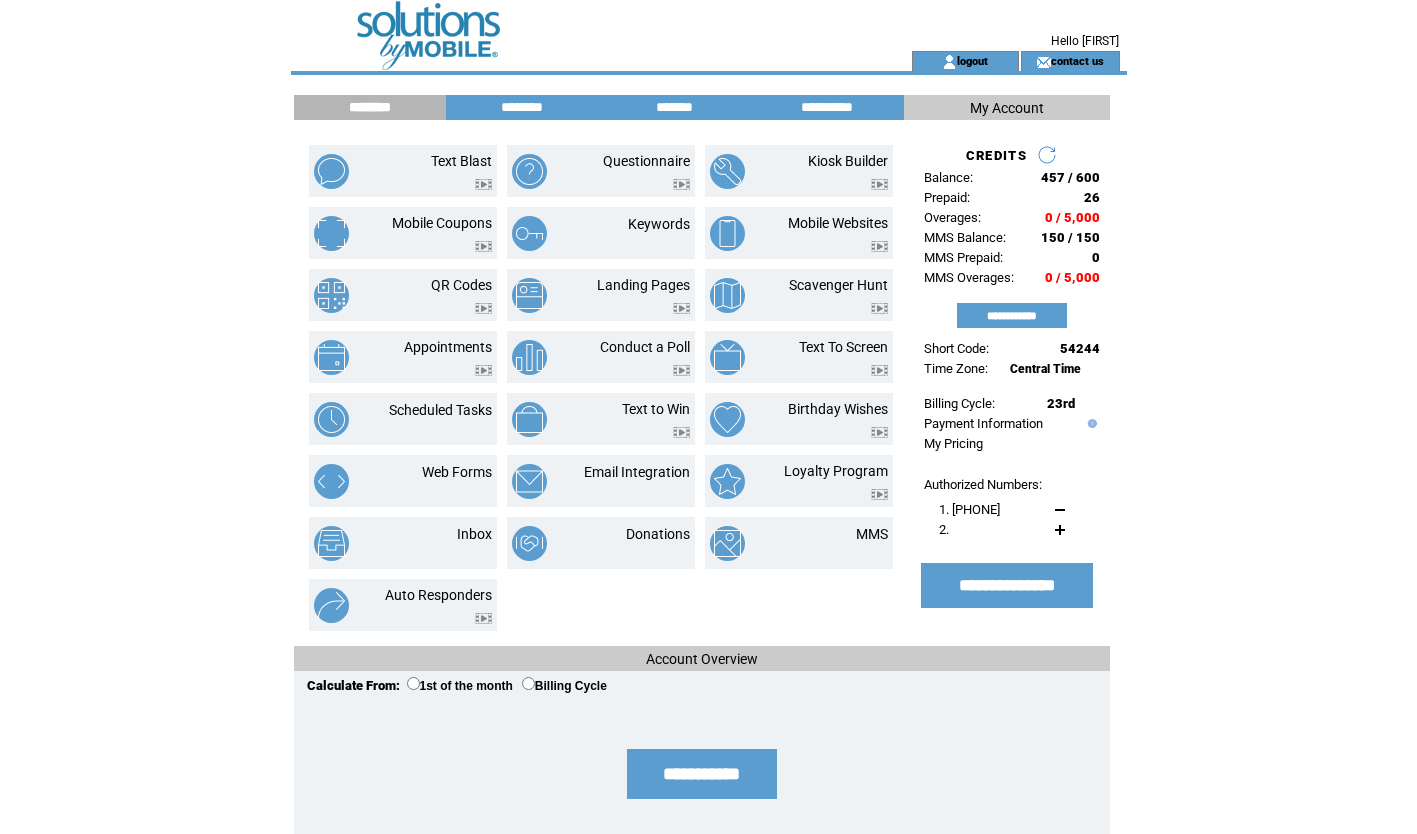 scroll, scrollTop: 0, scrollLeft: 0, axis: both 